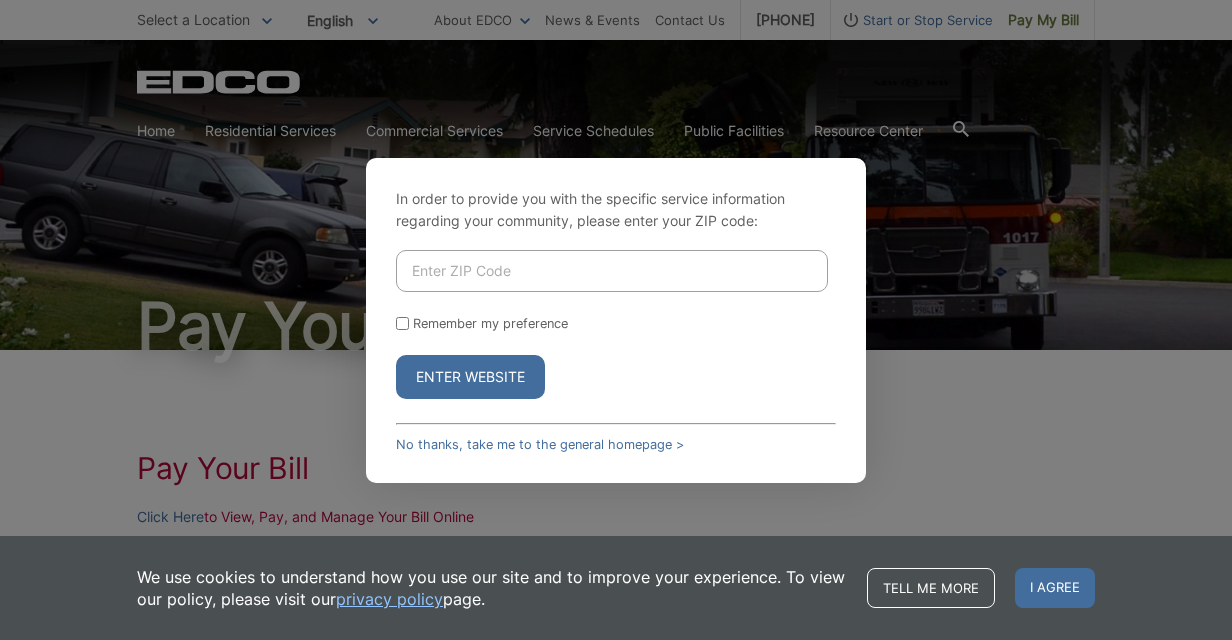 scroll, scrollTop: 0, scrollLeft: 0, axis: both 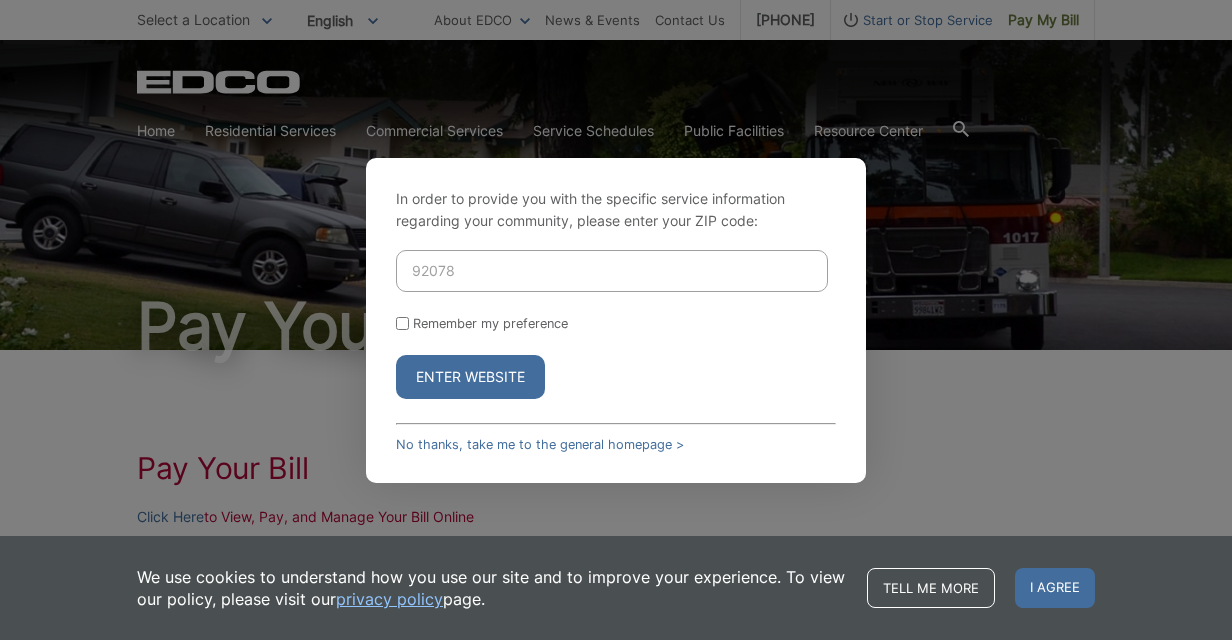 click on "Enter Website" at bounding box center [470, 377] 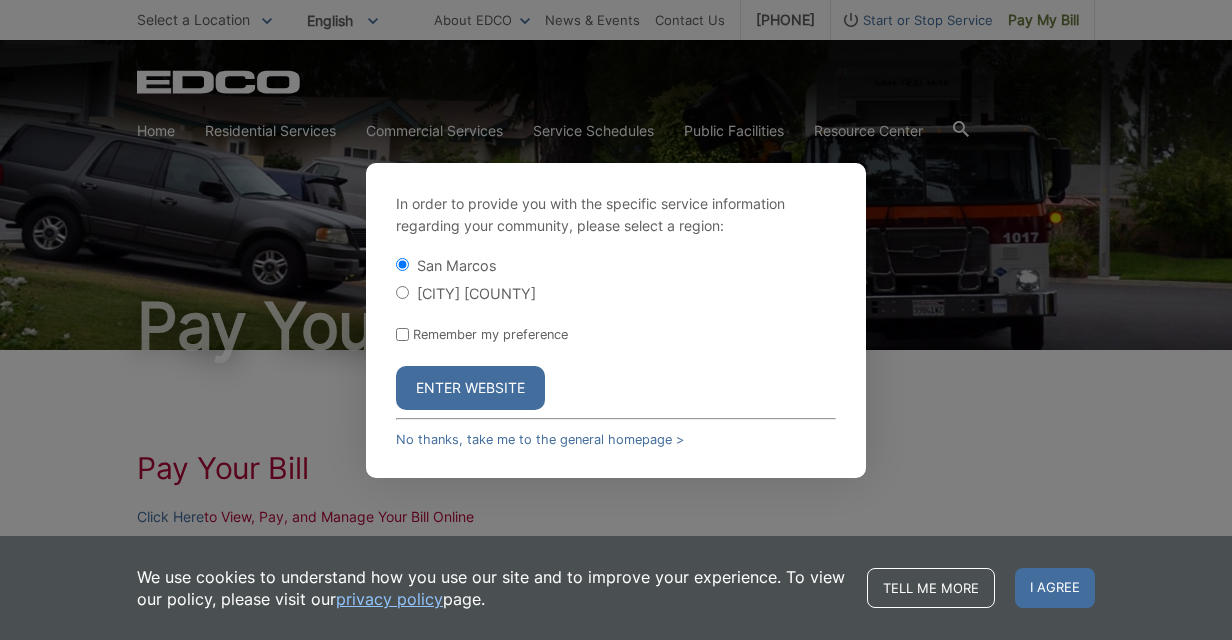 click on "Enter Website" at bounding box center [470, 388] 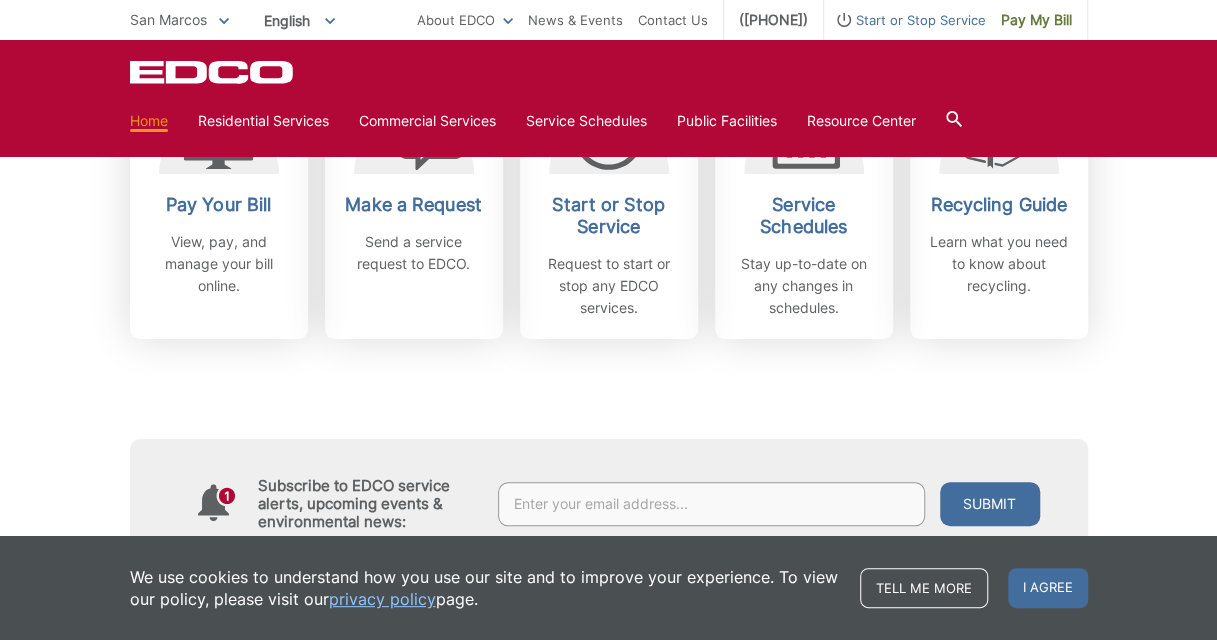 scroll, scrollTop: 666, scrollLeft: 0, axis: vertical 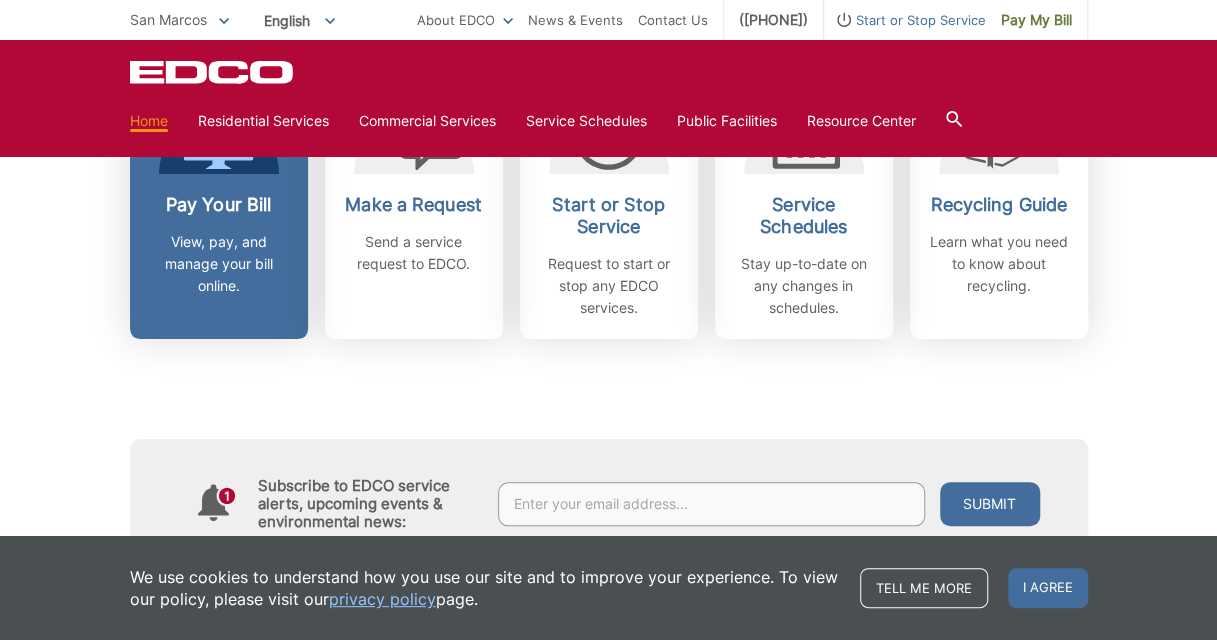click on "View, pay, and manage your bill online." at bounding box center [219, 264] 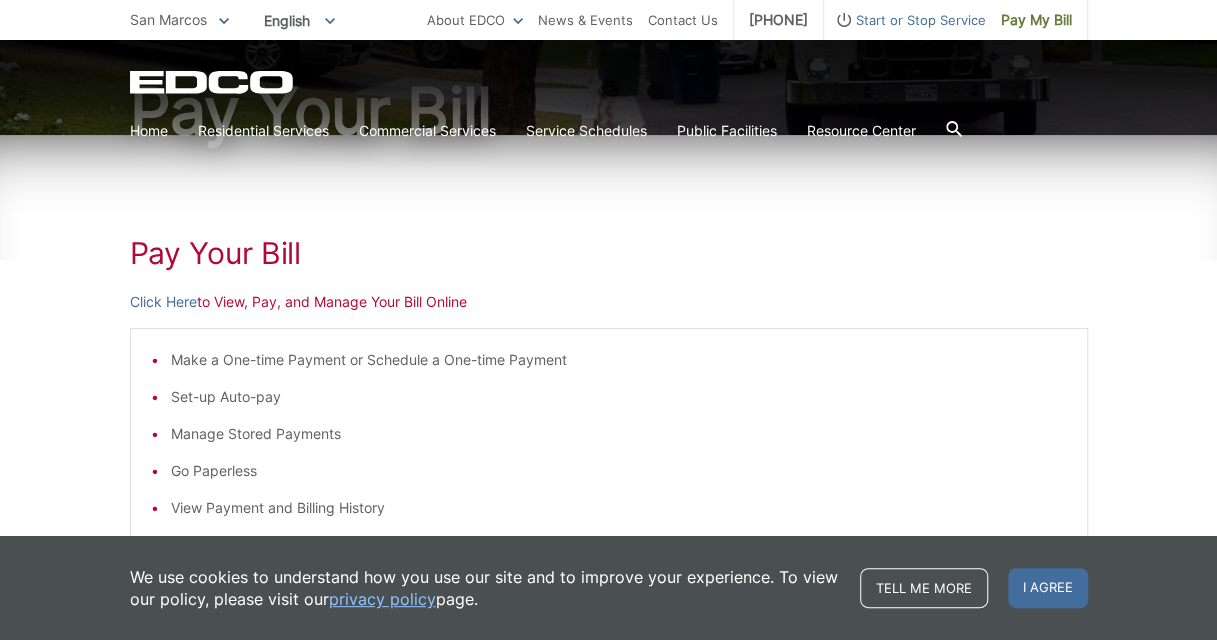 scroll, scrollTop: 333, scrollLeft: 0, axis: vertical 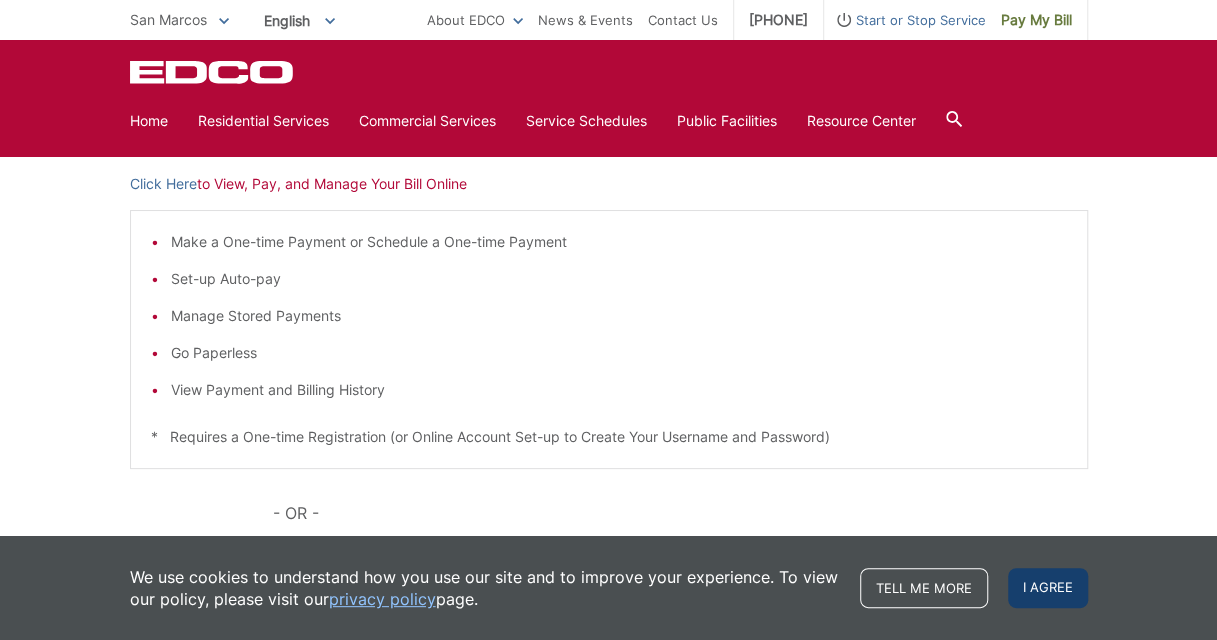 click on "I agree" at bounding box center (1048, 588) 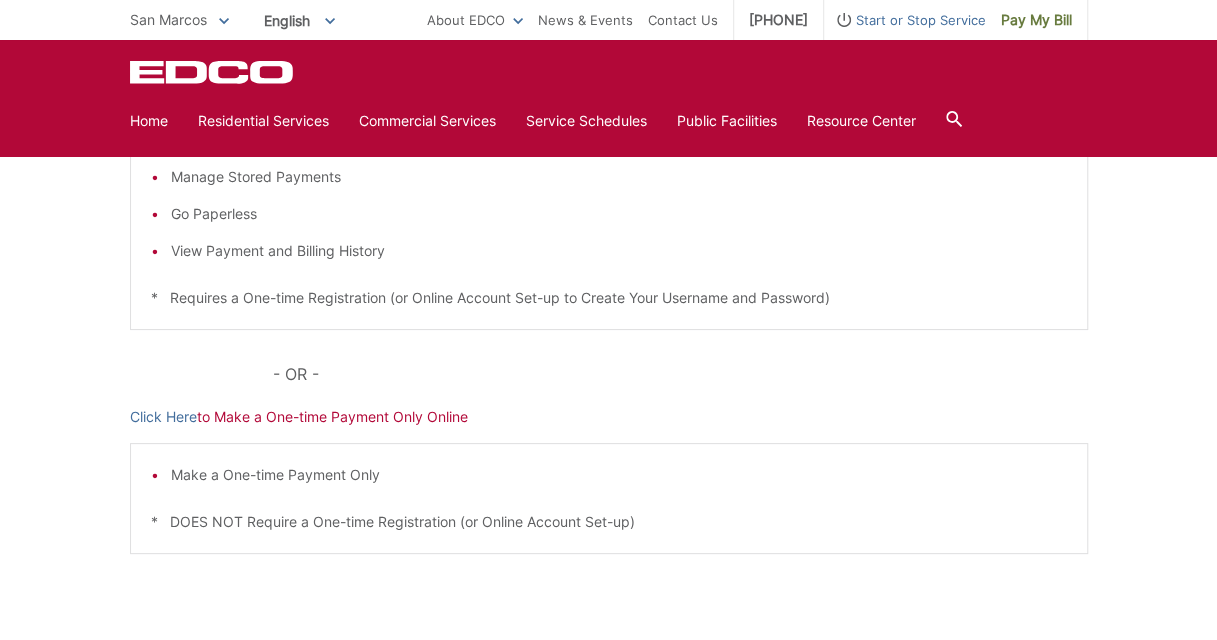 scroll, scrollTop: 500, scrollLeft: 0, axis: vertical 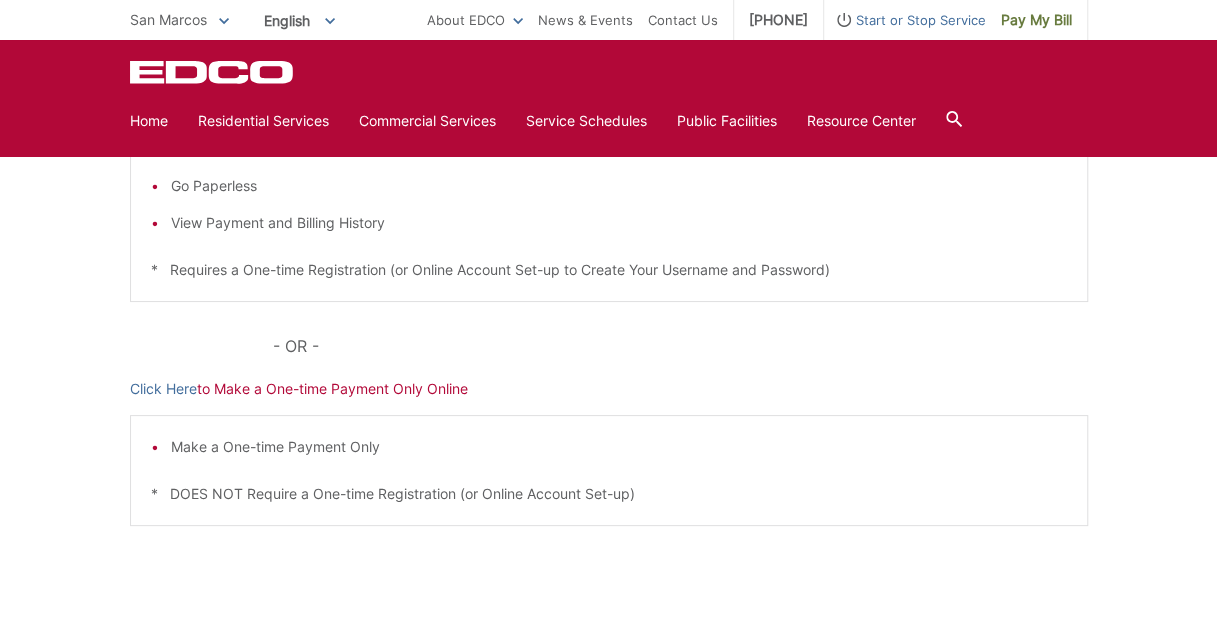 click on "Click Here  to Make a One-time Payment Only Online" at bounding box center (609, 389) 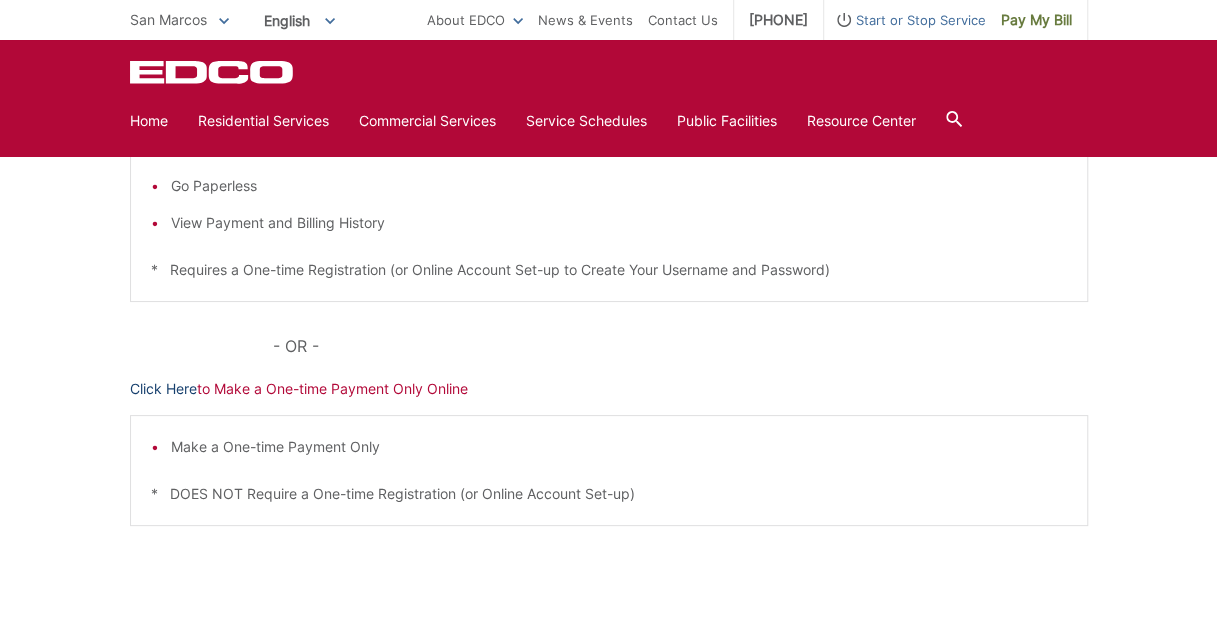 click on "Click Here" at bounding box center [163, 389] 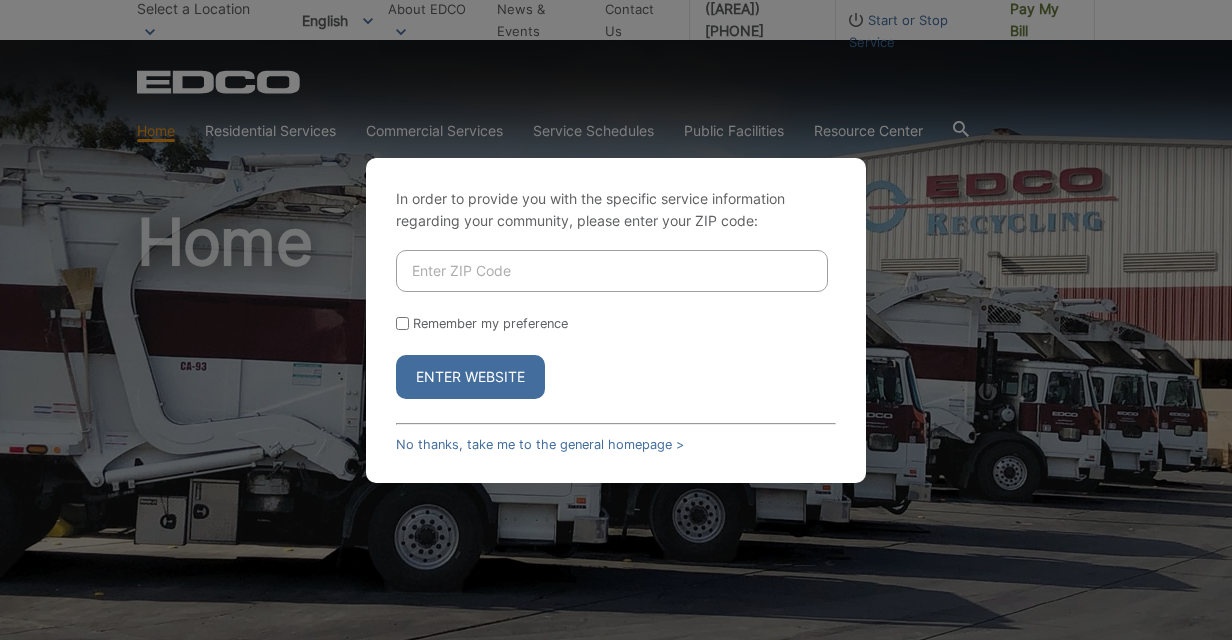 scroll, scrollTop: 0, scrollLeft: 0, axis: both 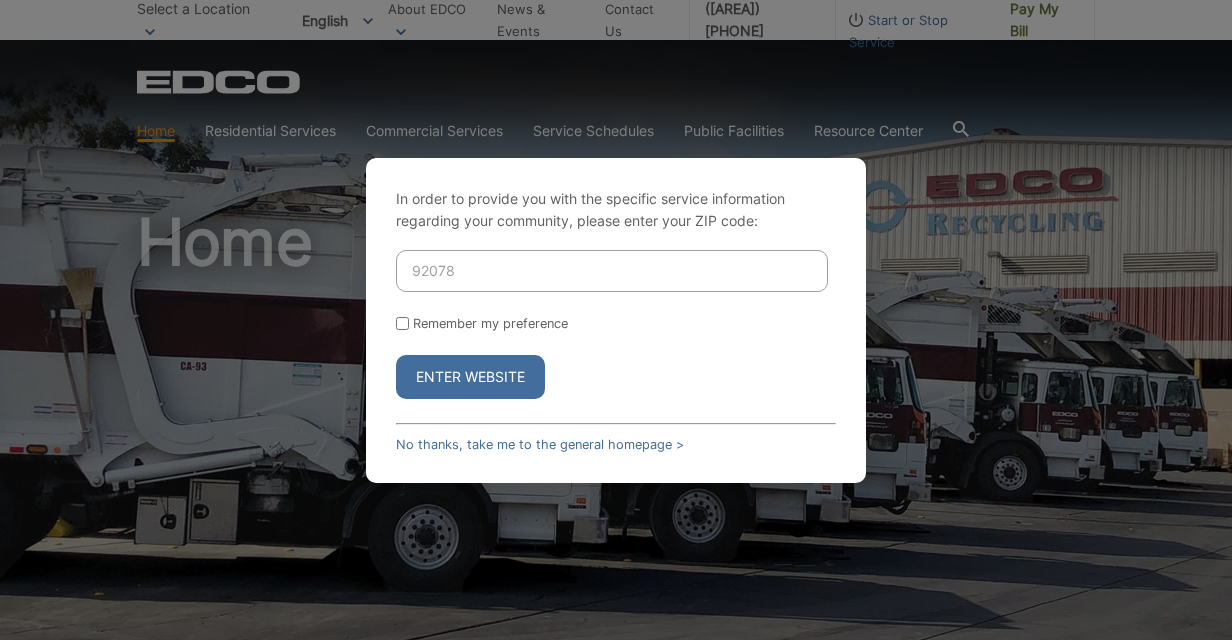 click on "Enter Website" at bounding box center [470, 377] 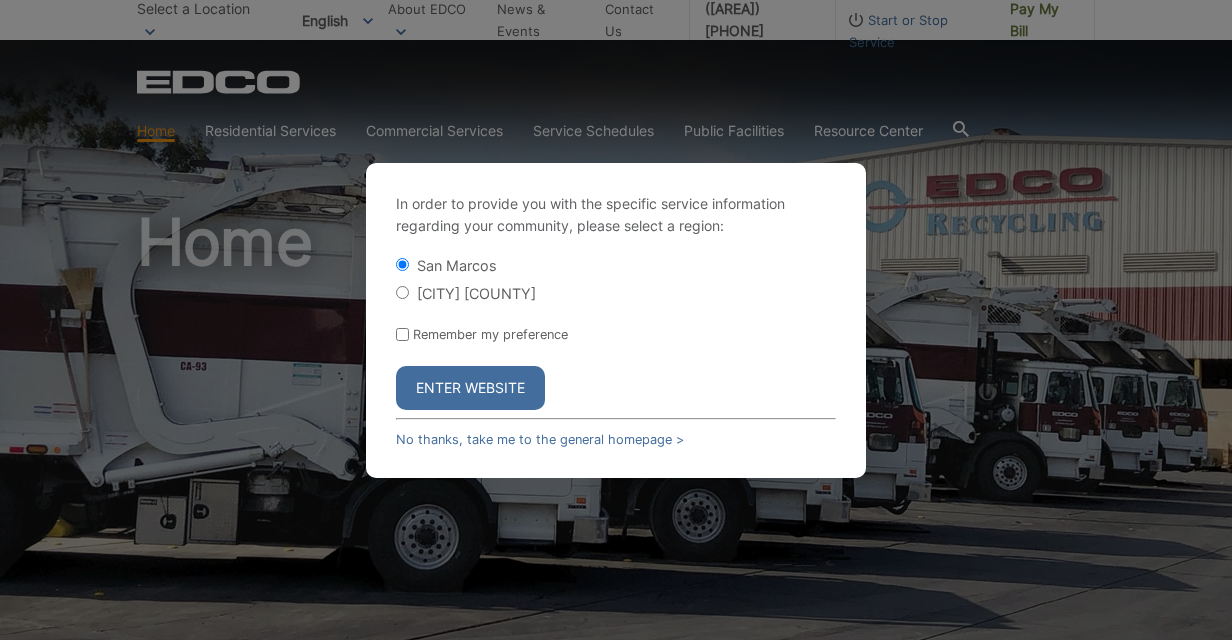 click on "Enter Website" at bounding box center (470, 388) 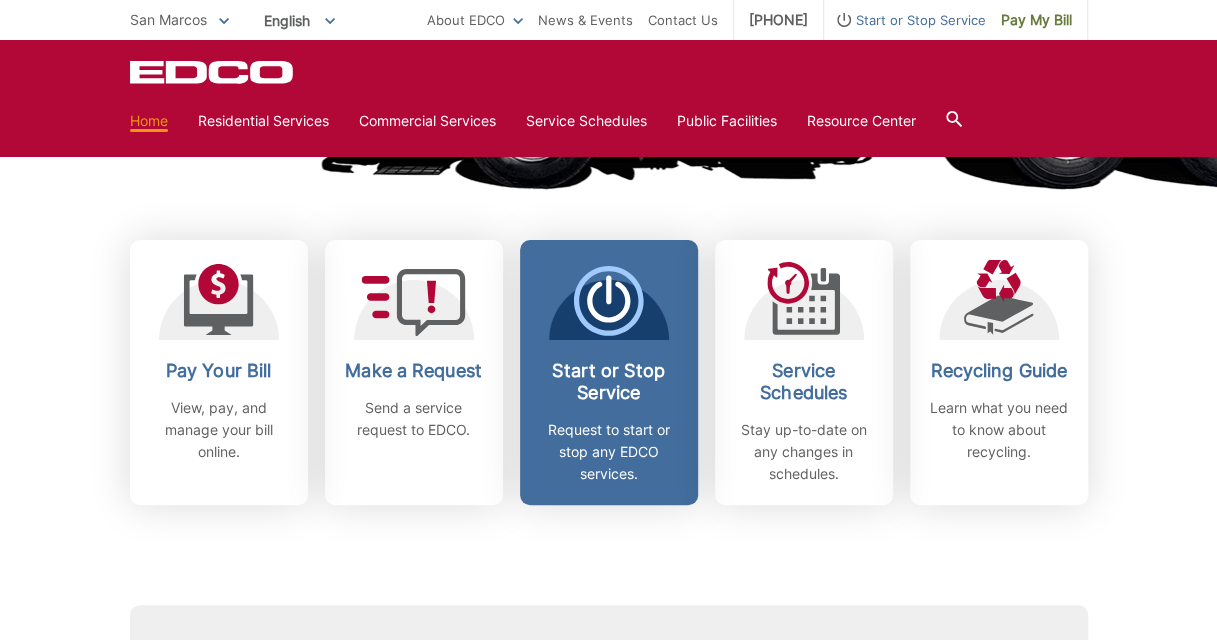 scroll, scrollTop: 666, scrollLeft: 0, axis: vertical 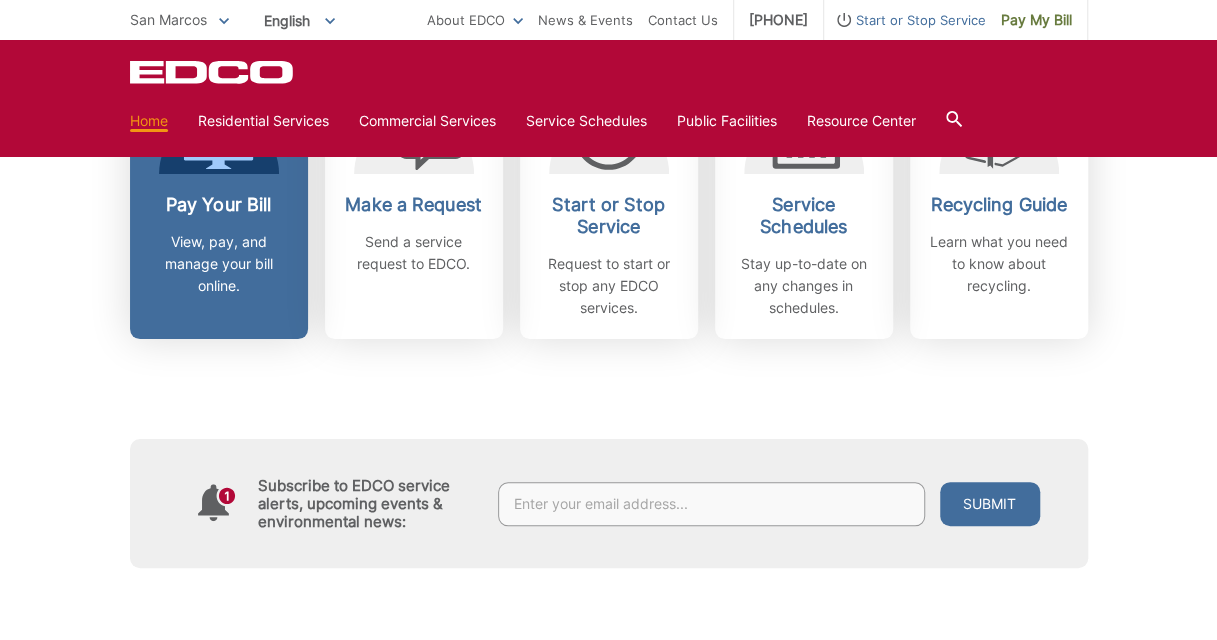 click on "View, pay, and manage your bill online." at bounding box center [219, 264] 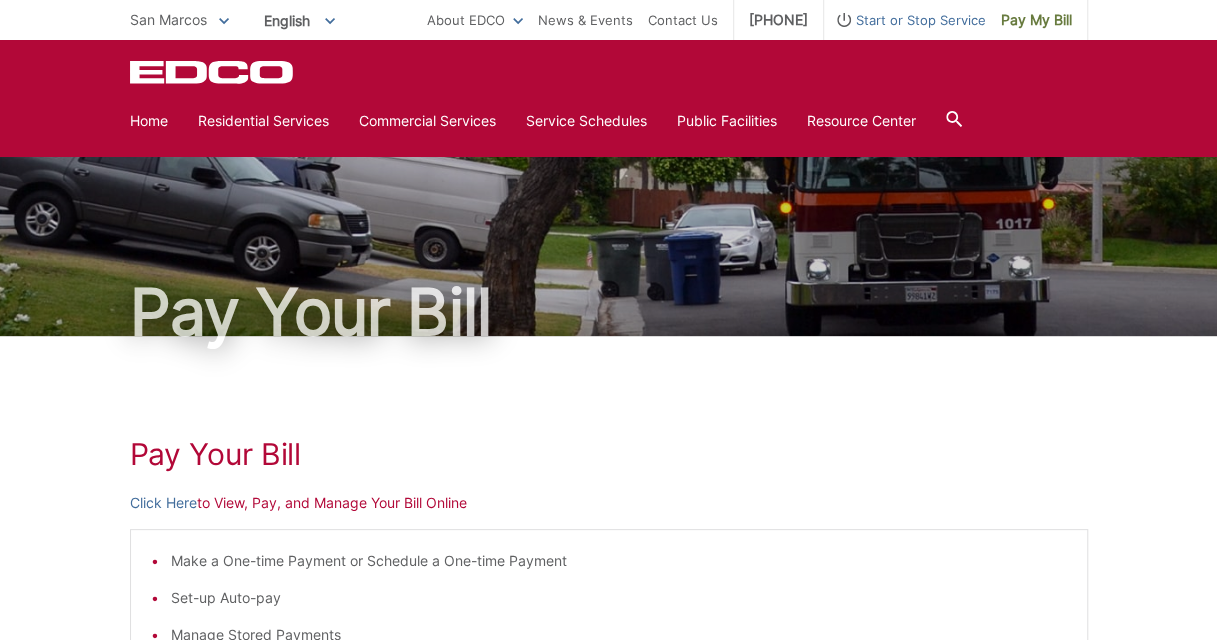 scroll, scrollTop: 0, scrollLeft: 0, axis: both 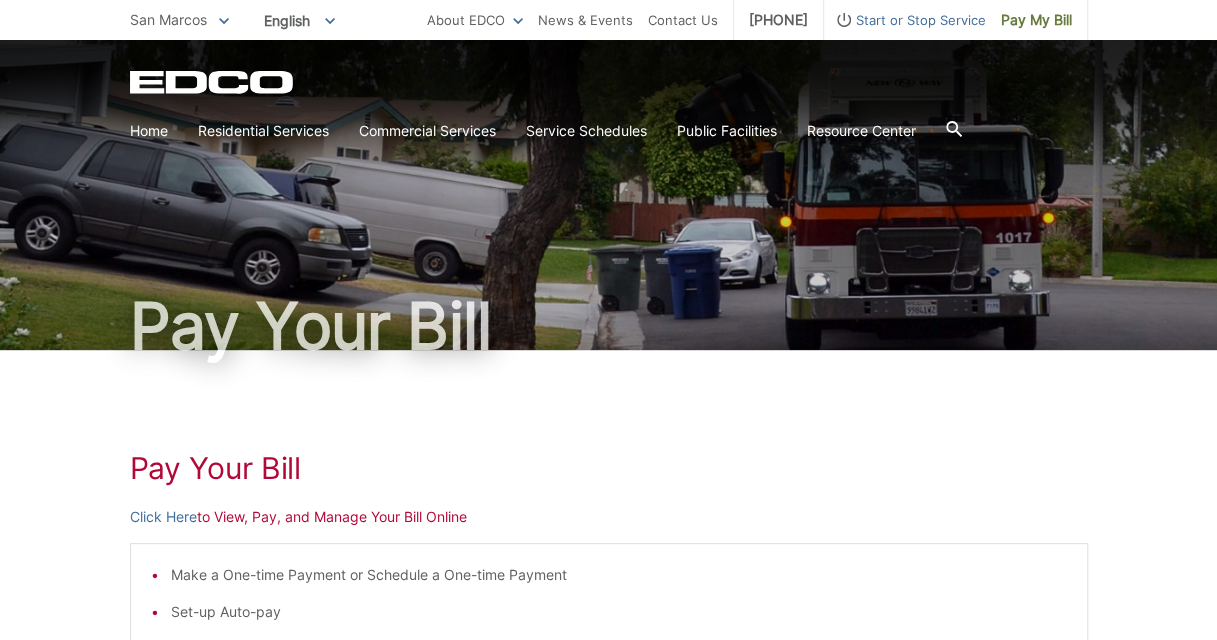 click on "Click Here  to View, Pay, and Manage Your Bill Online" at bounding box center [609, 517] 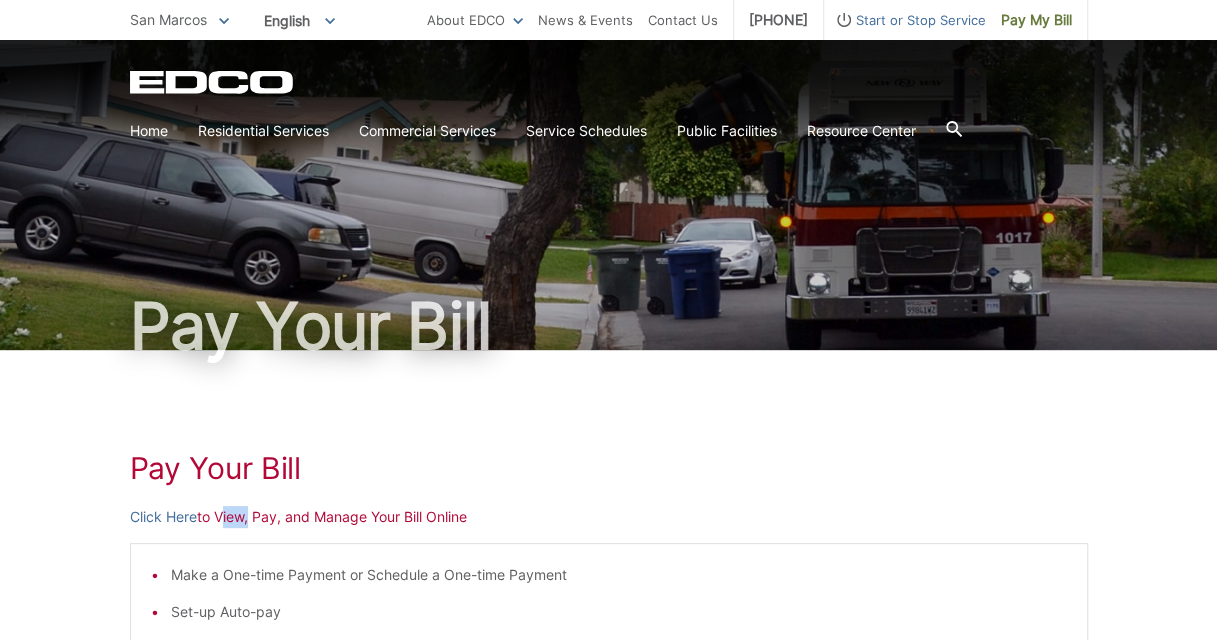 click on "Click Here  to View, Pay, and Manage Your Bill Online" at bounding box center [609, 517] 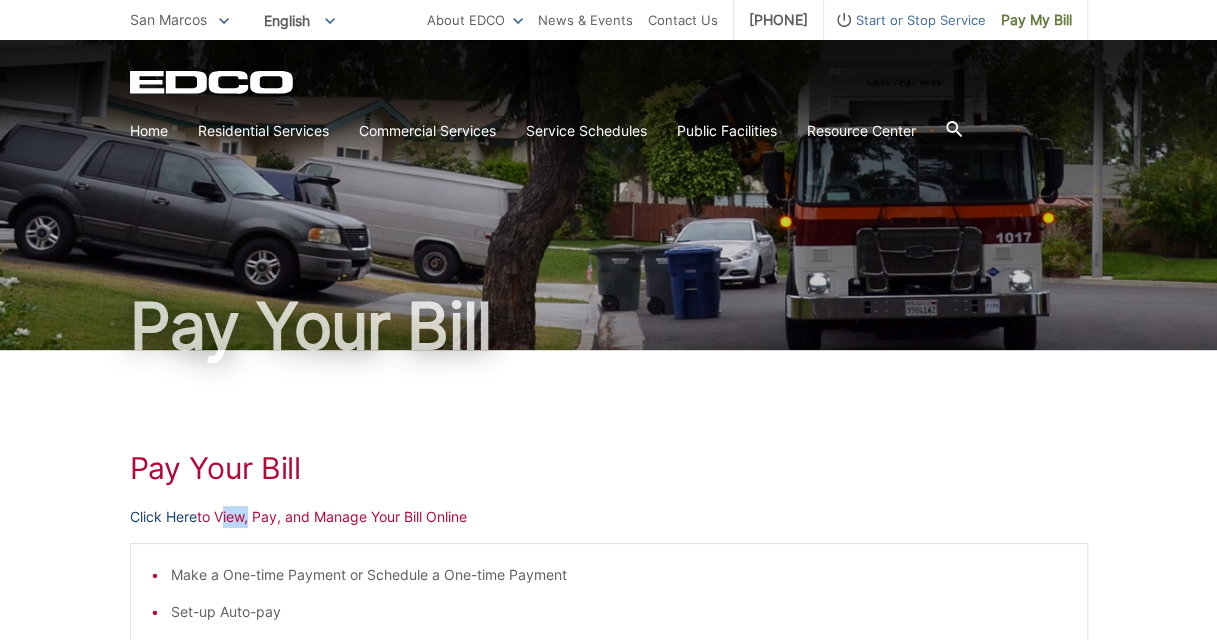 drag, startPoint x: 231, startPoint y: 264, endPoint x: 179, endPoint y: 518, distance: 259.2682 